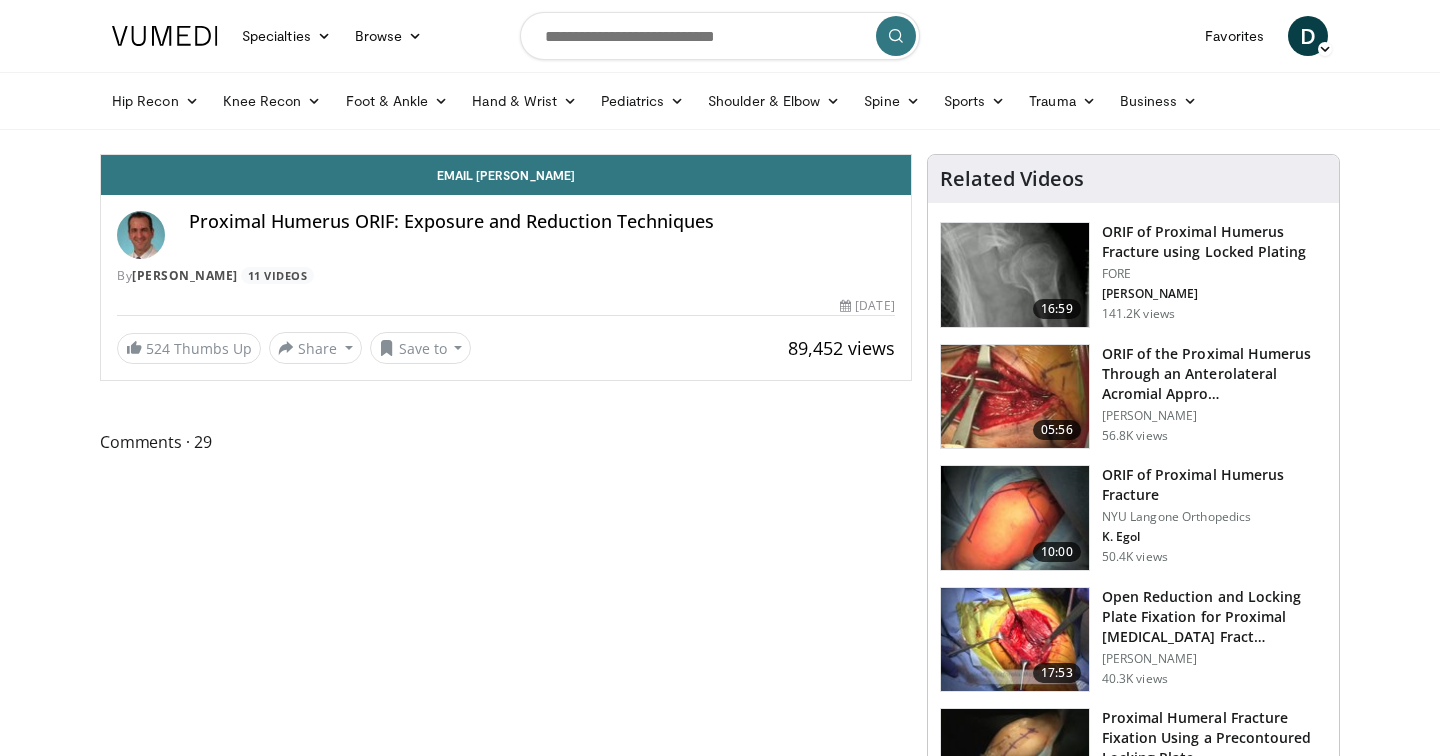 scroll, scrollTop: 0, scrollLeft: 0, axis: both 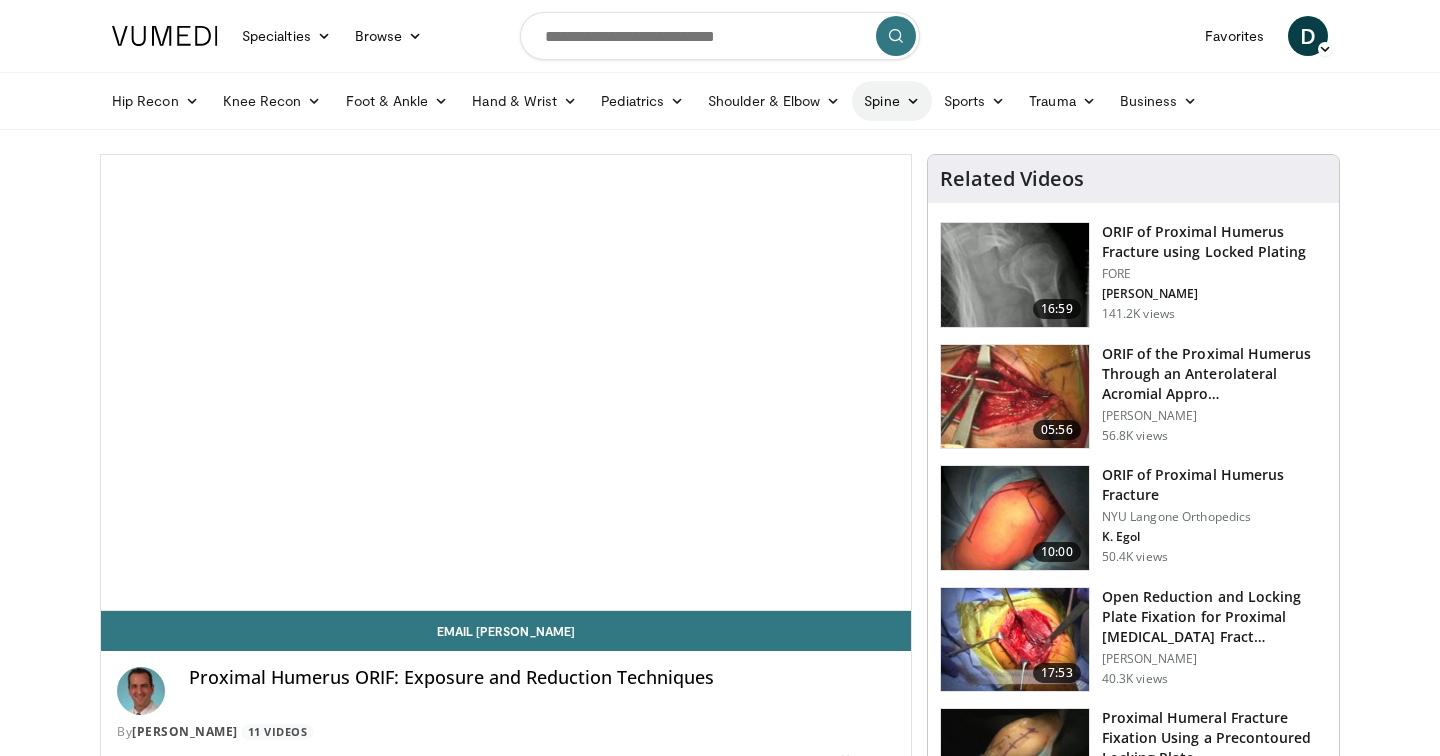 click on "Spine" at bounding box center [891, 101] 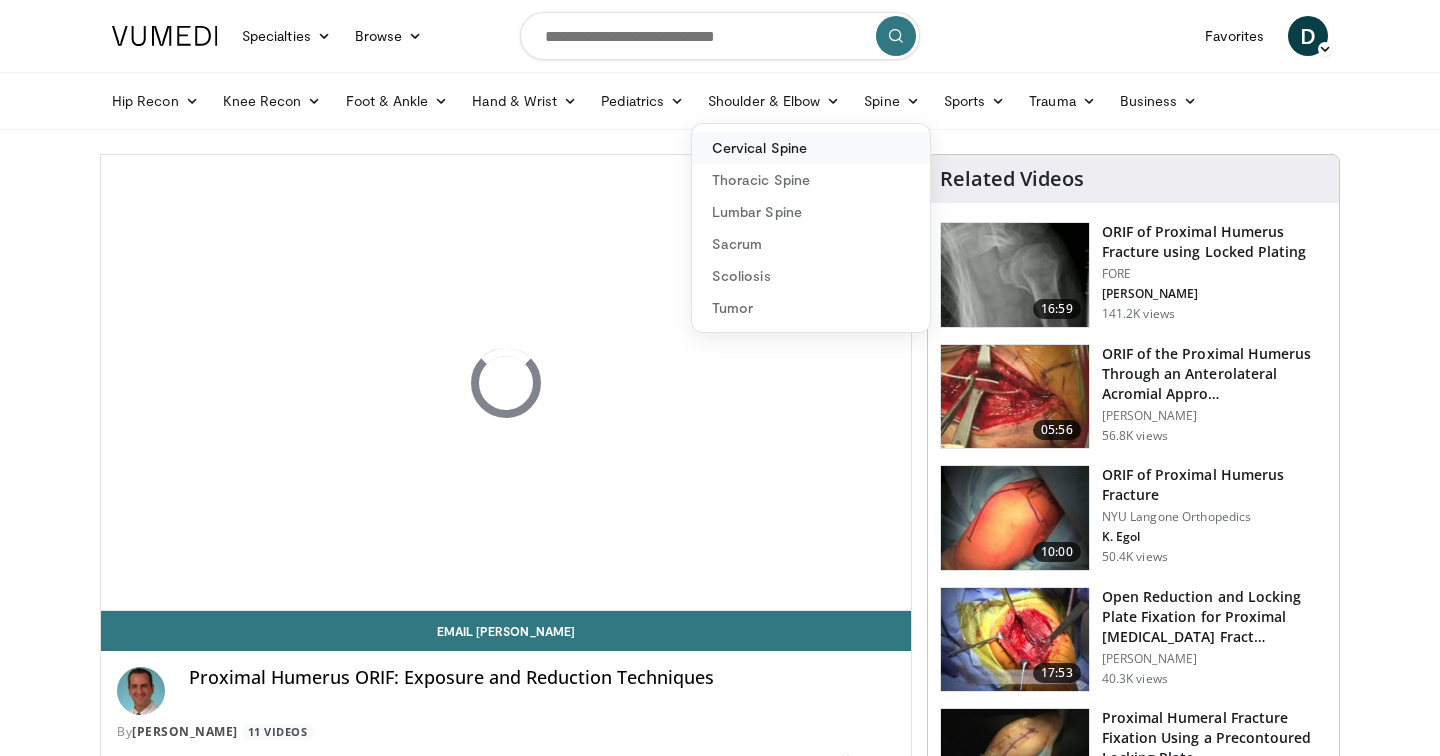 scroll, scrollTop: 0, scrollLeft: 0, axis: both 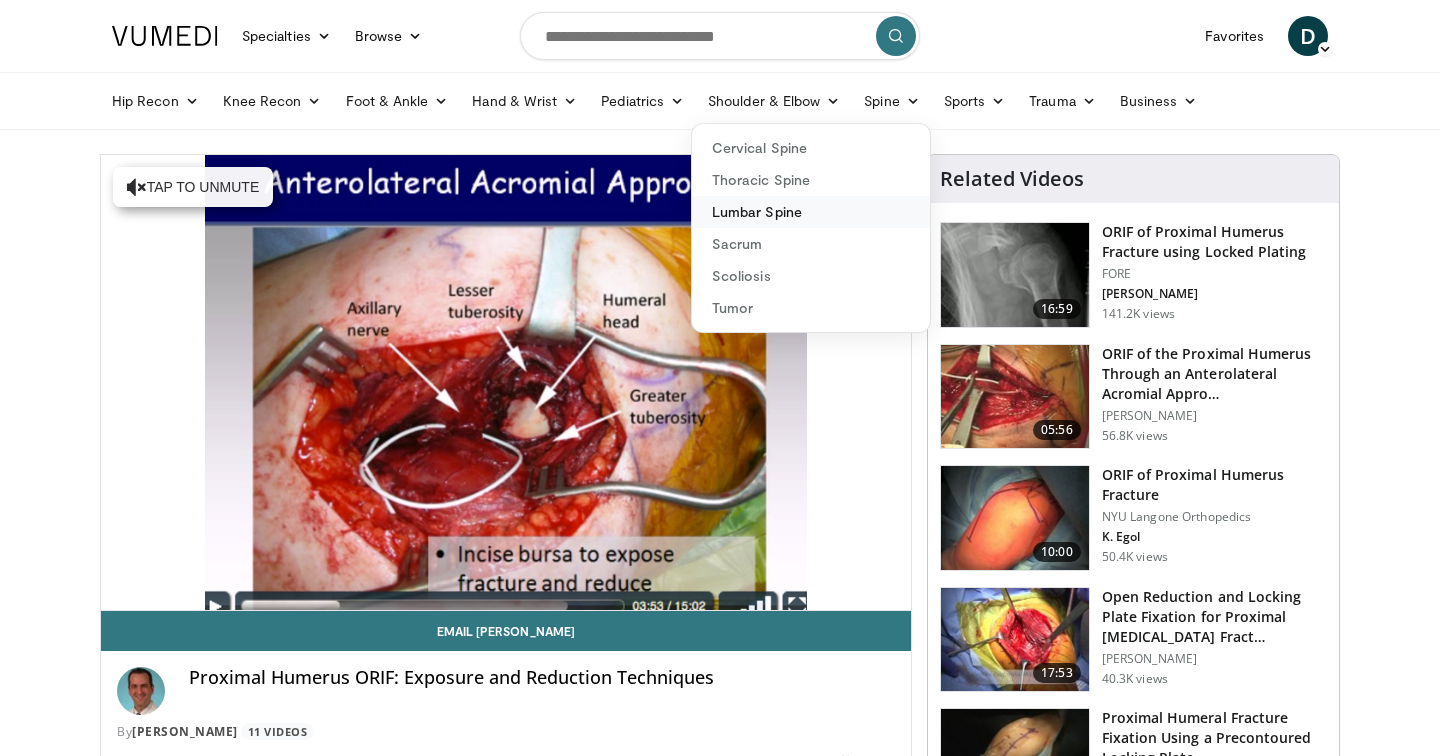 click on "Lumbar Spine" at bounding box center (811, 212) 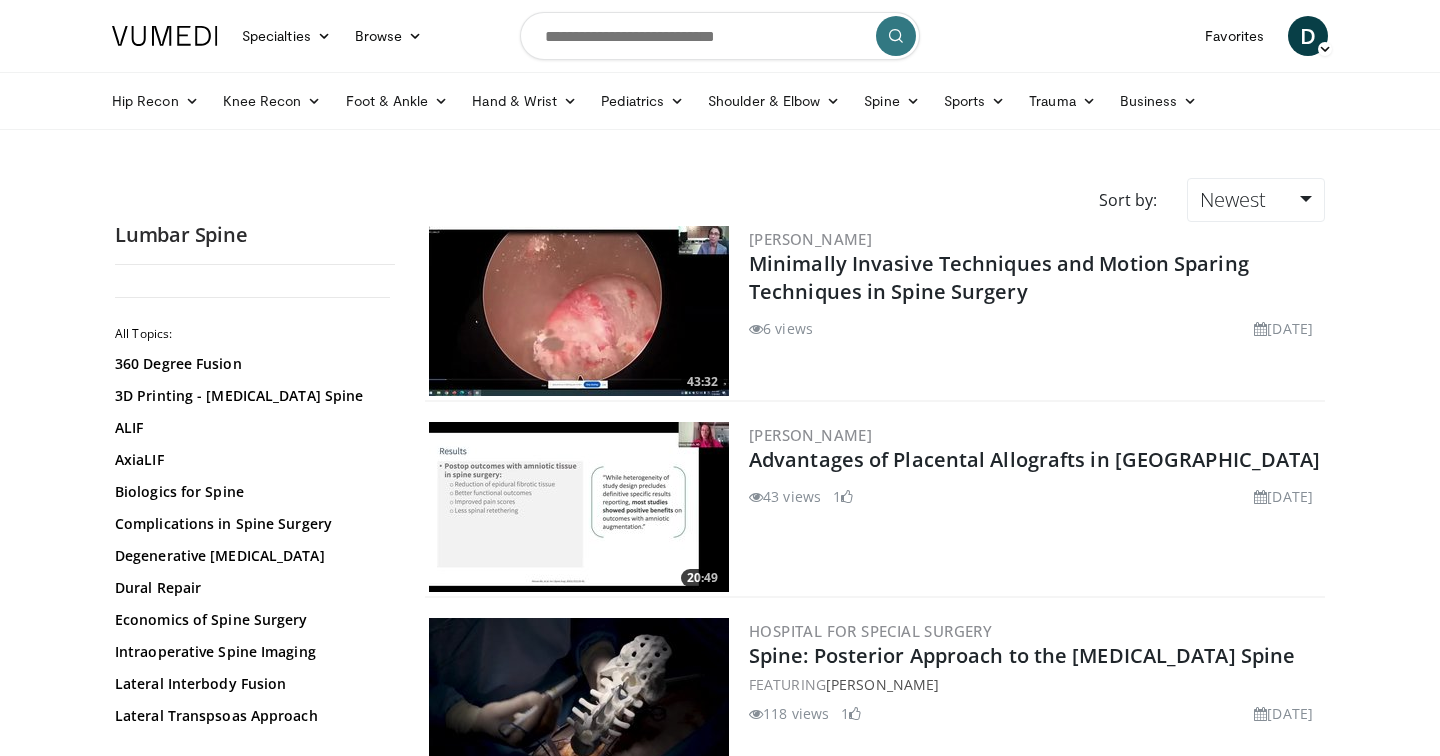 scroll, scrollTop: 0, scrollLeft: 0, axis: both 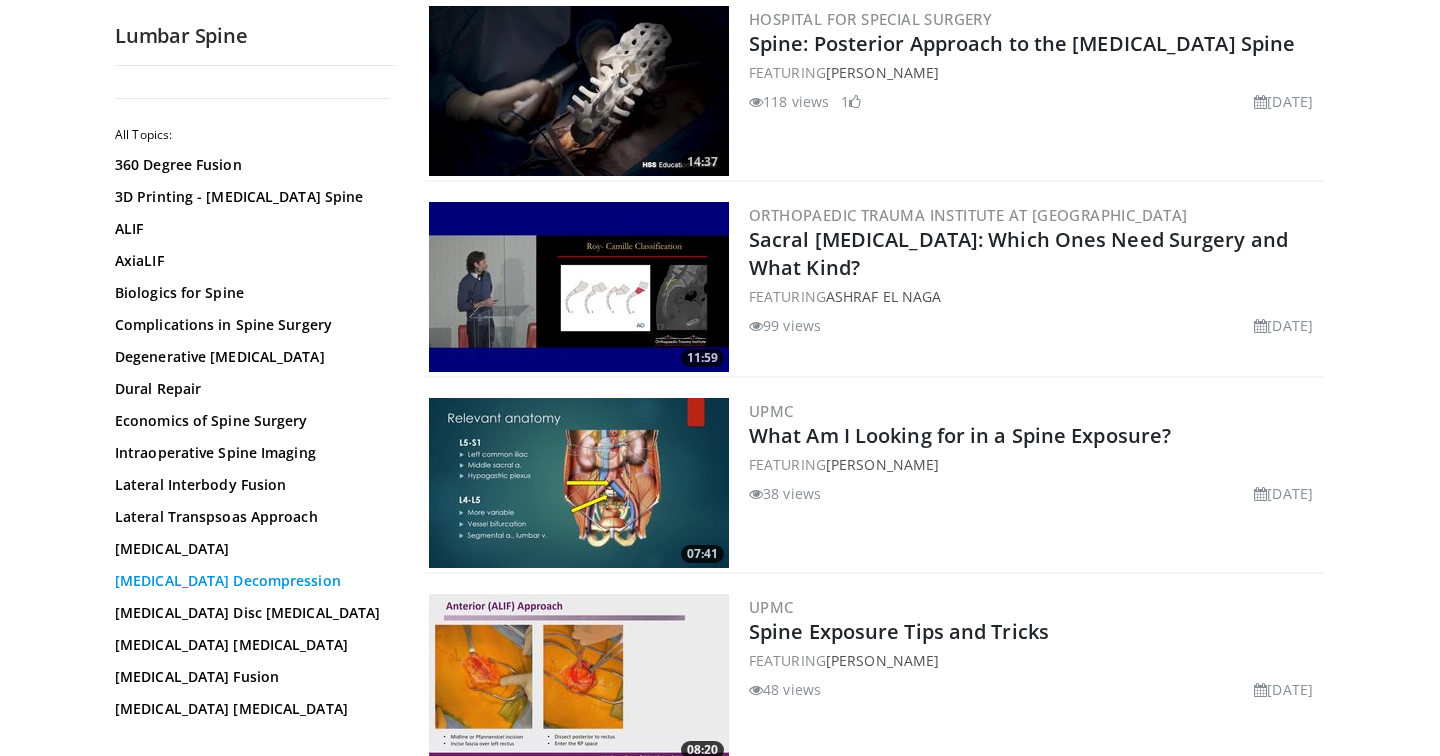 click on "Lumbar Decompression" at bounding box center [250, 581] 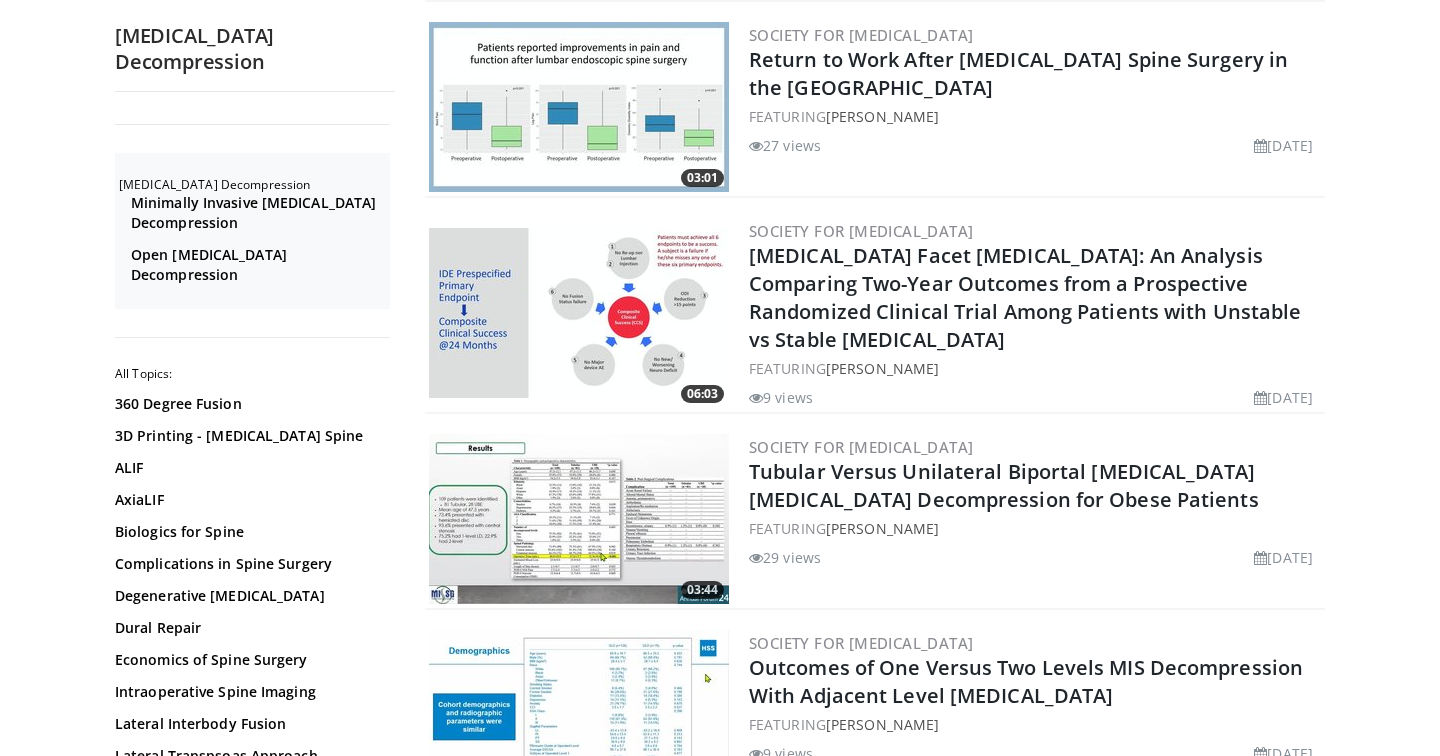 scroll, scrollTop: 4166, scrollLeft: 0, axis: vertical 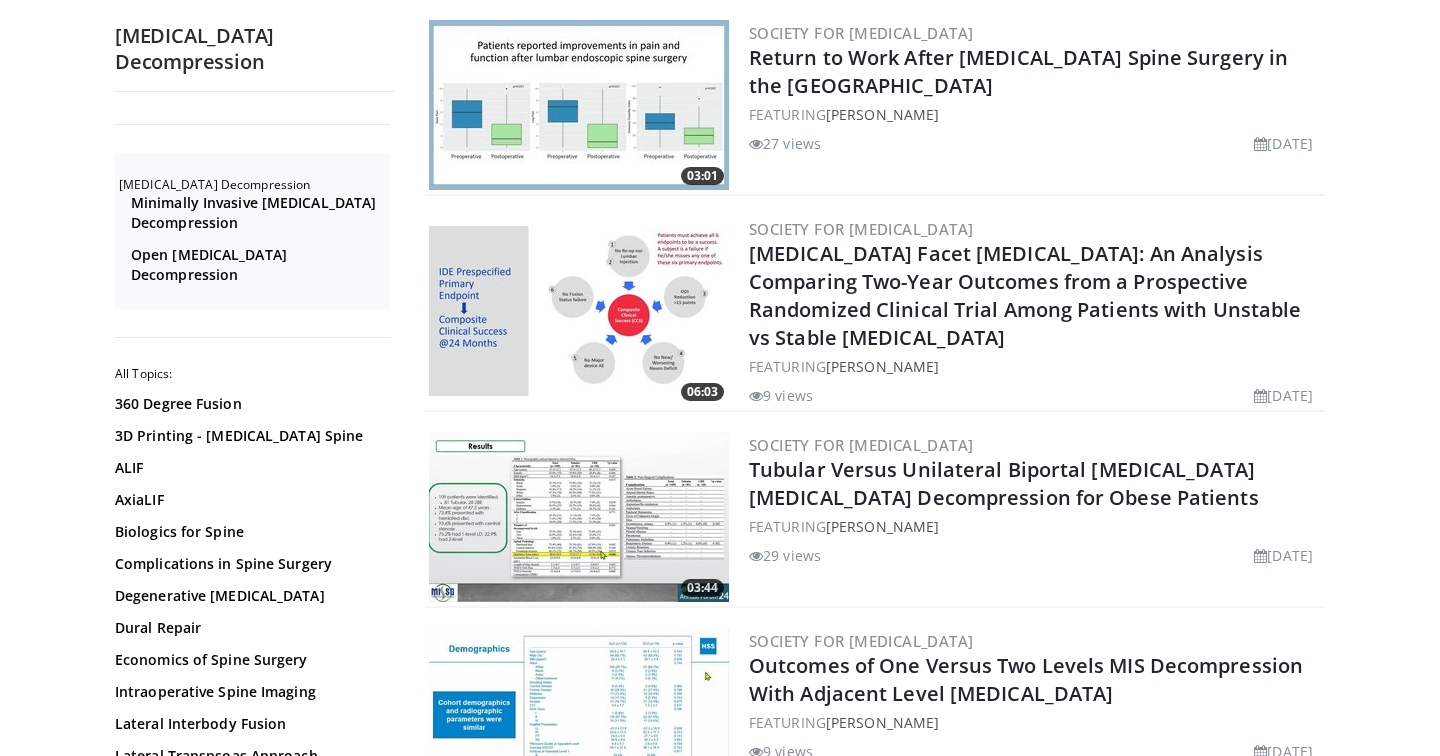 click on "FEATURING
John Chi" at bounding box center (1035, 366) 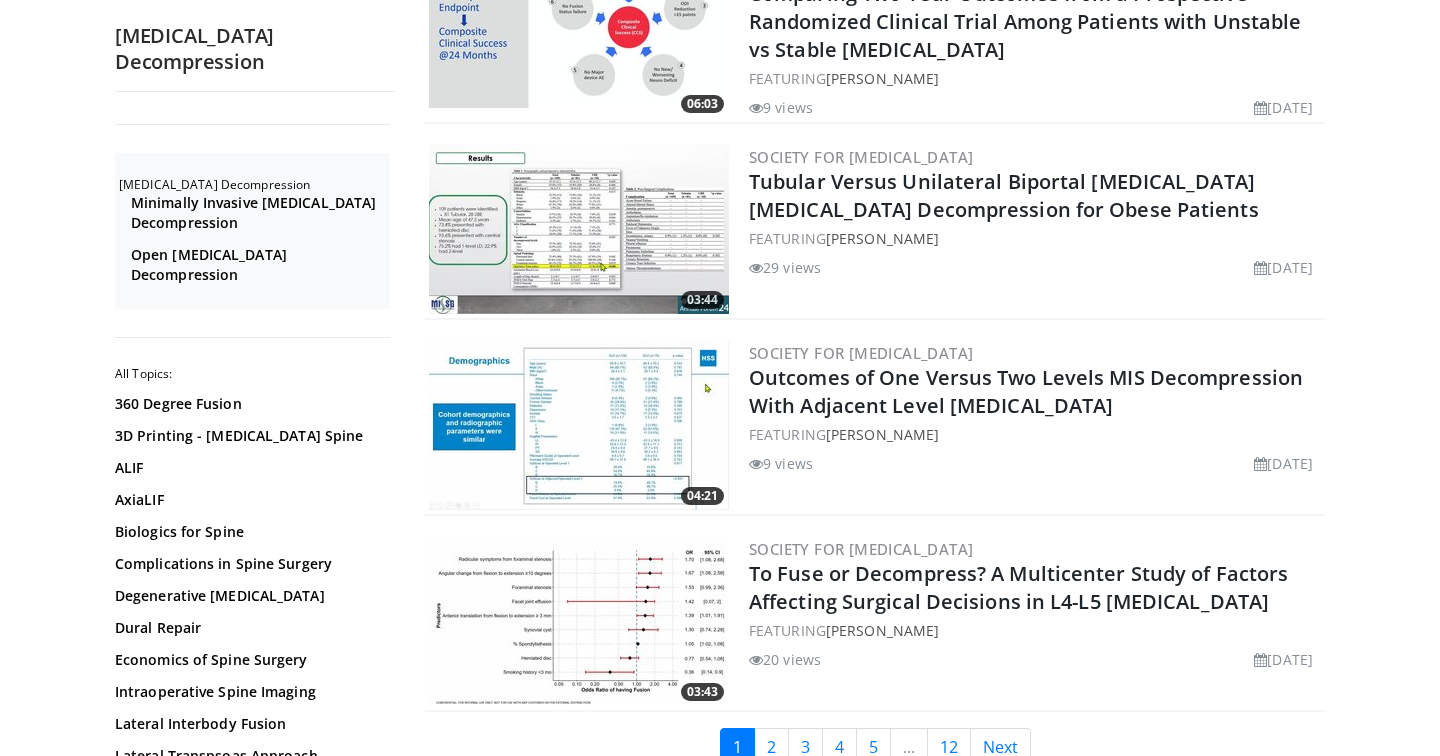scroll, scrollTop: 4517, scrollLeft: 0, axis: vertical 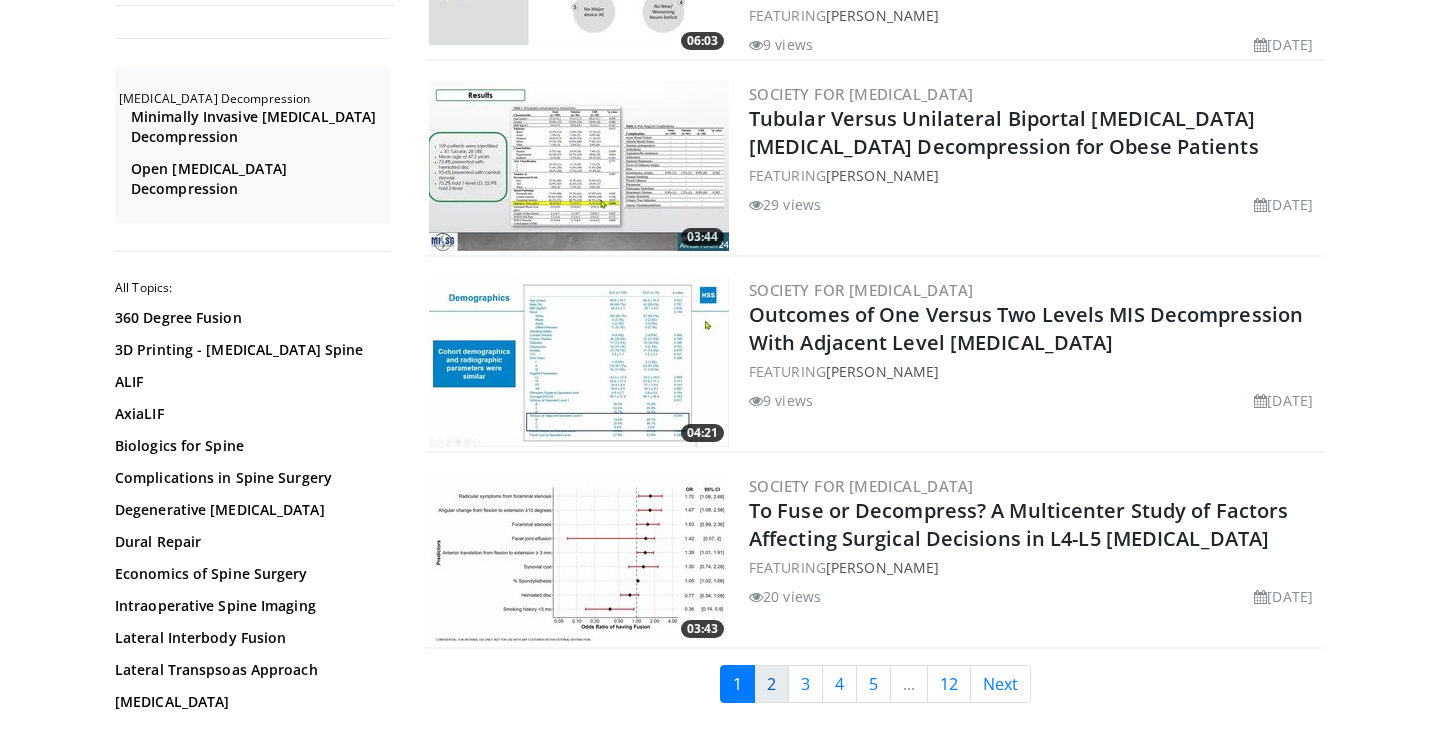 click on "2" at bounding box center [771, 684] 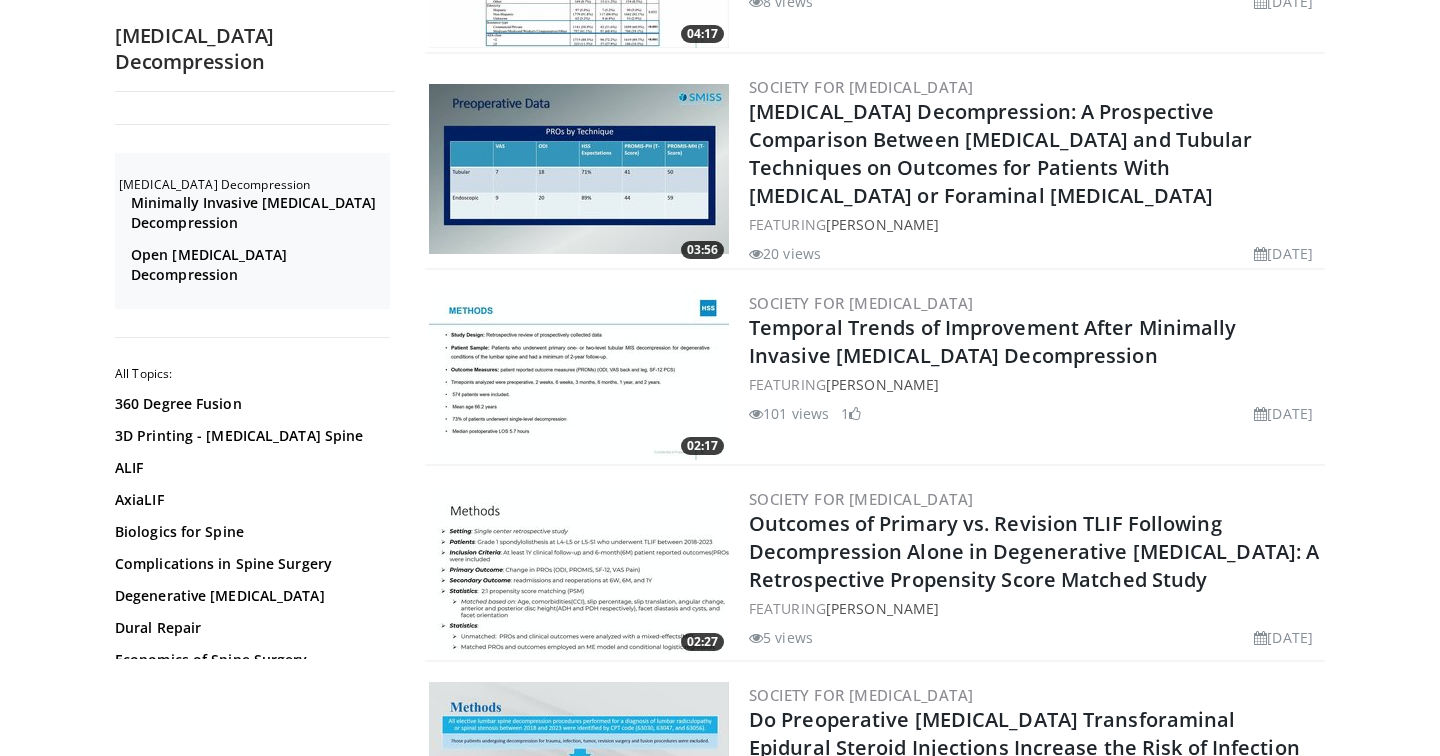 scroll, scrollTop: 0, scrollLeft: 0, axis: both 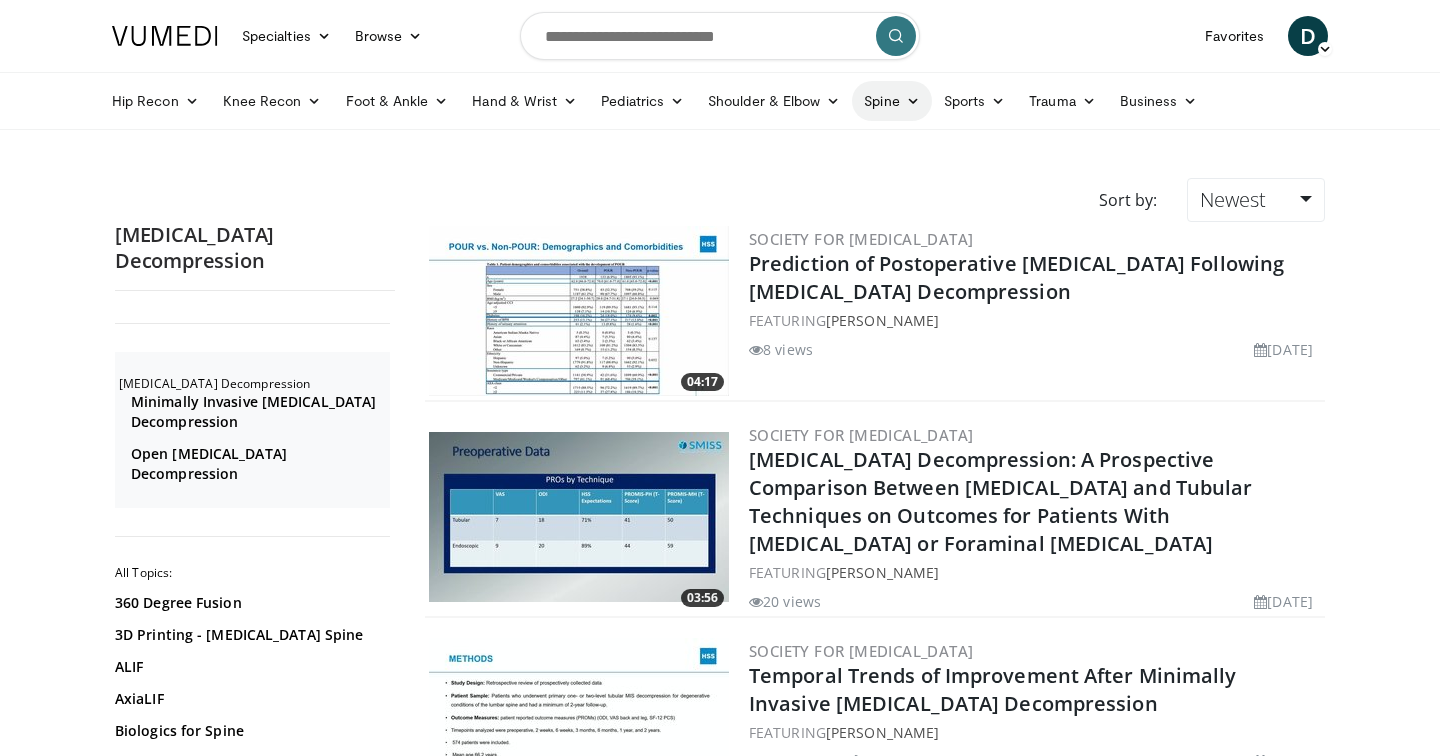 click at bounding box center (913, 101) 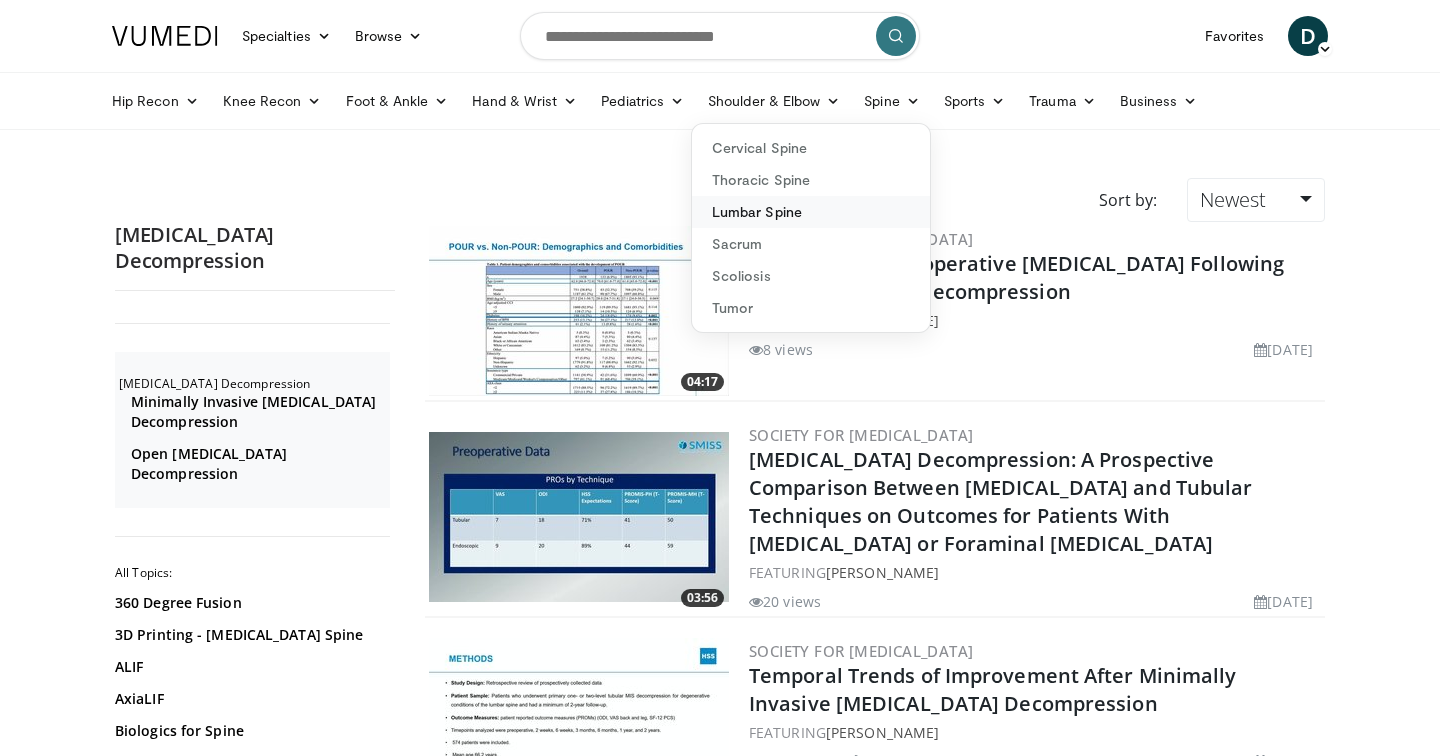 click on "Lumbar Spine" at bounding box center [811, 212] 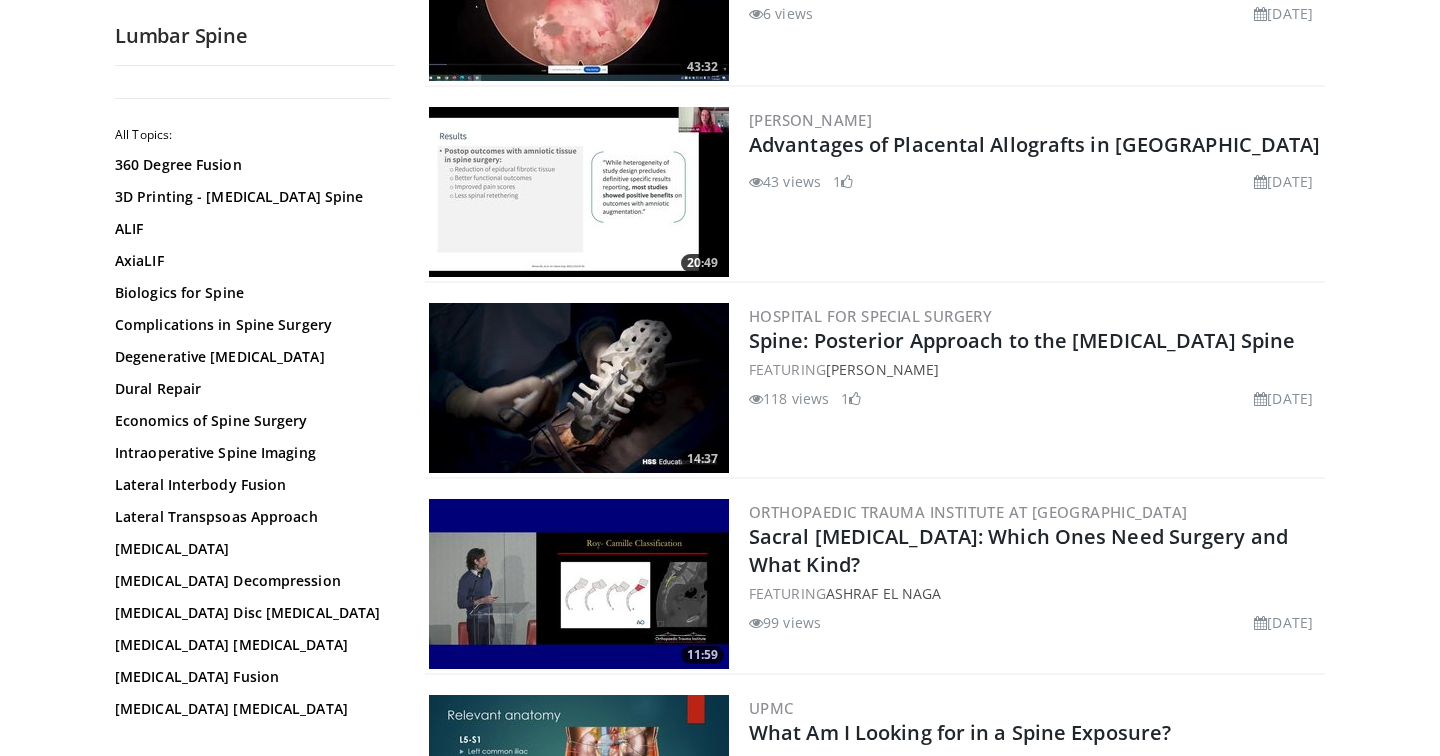 scroll, scrollTop: 0, scrollLeft: 0, axis: both 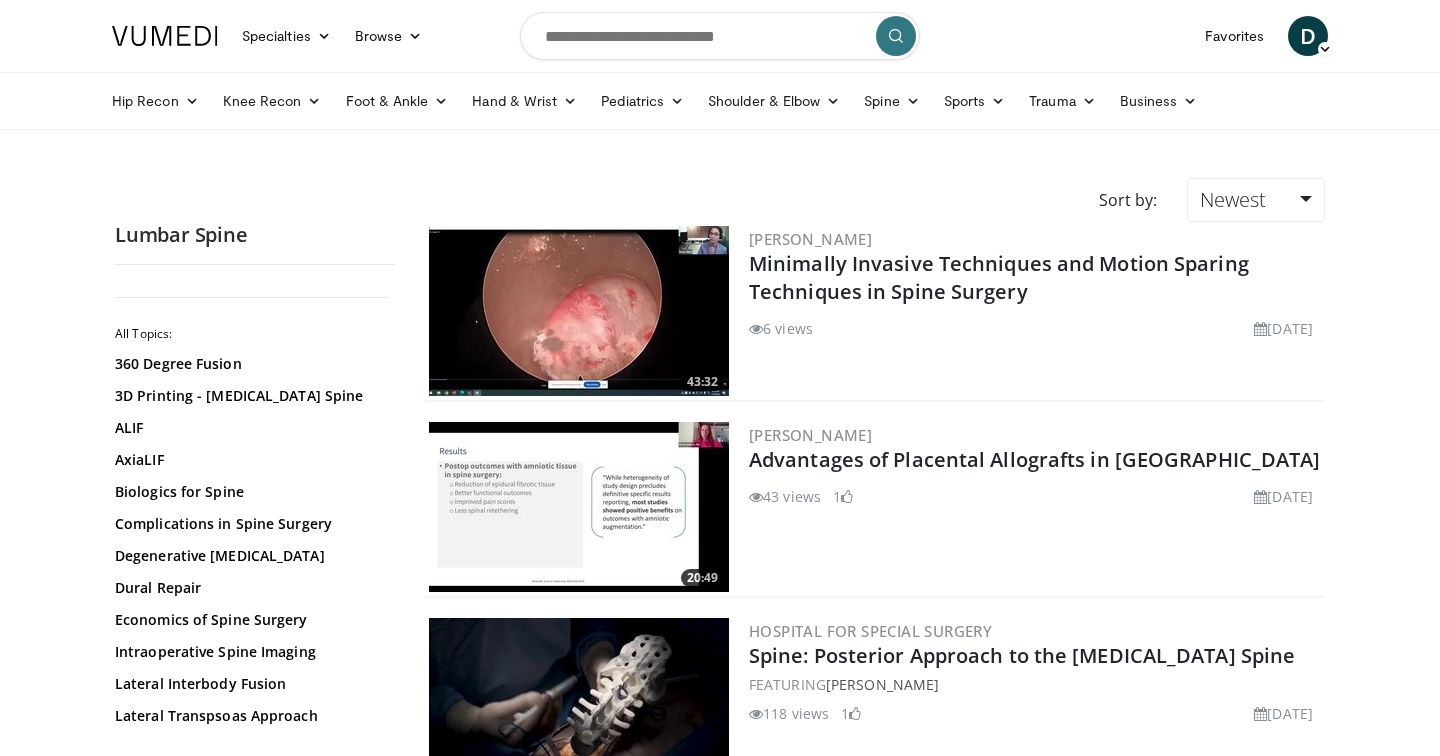 click at bounding box center (720, 36) 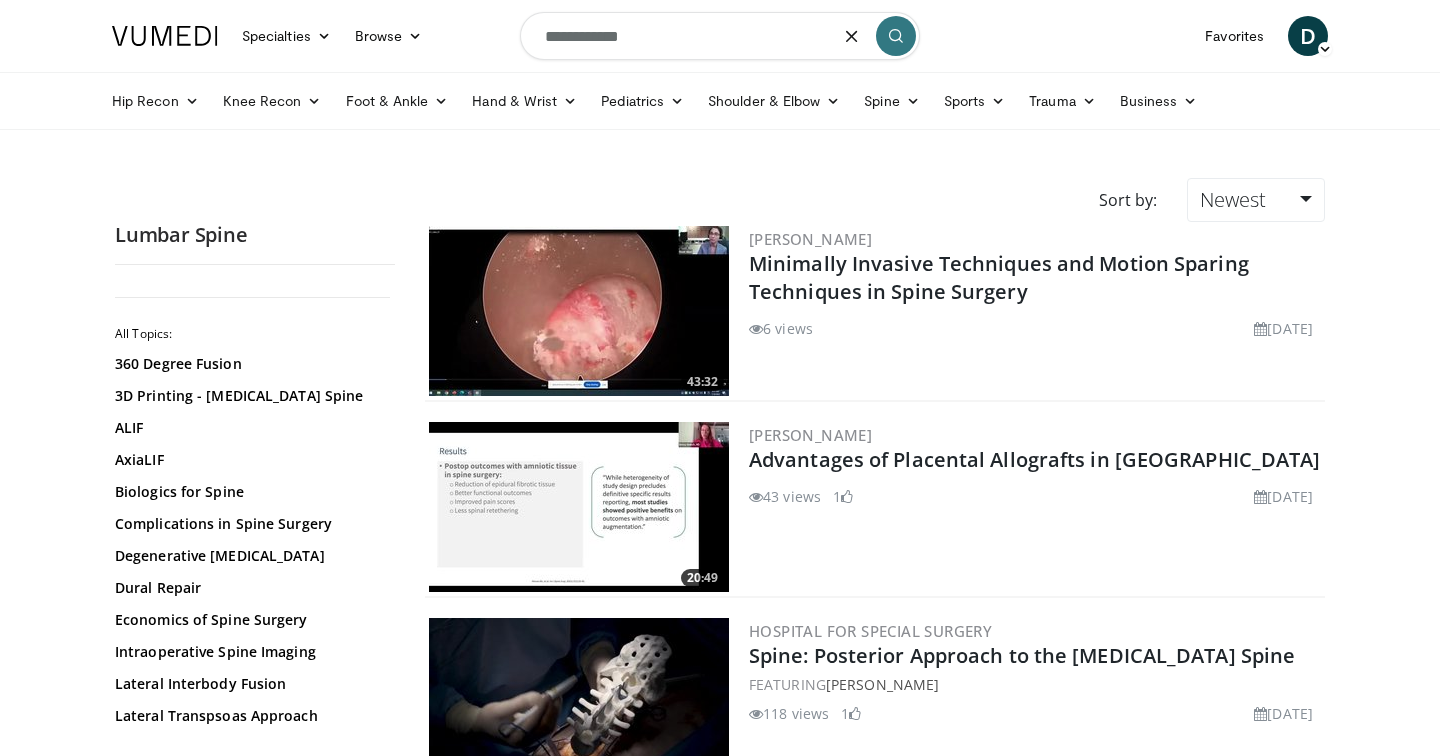type on "**********" 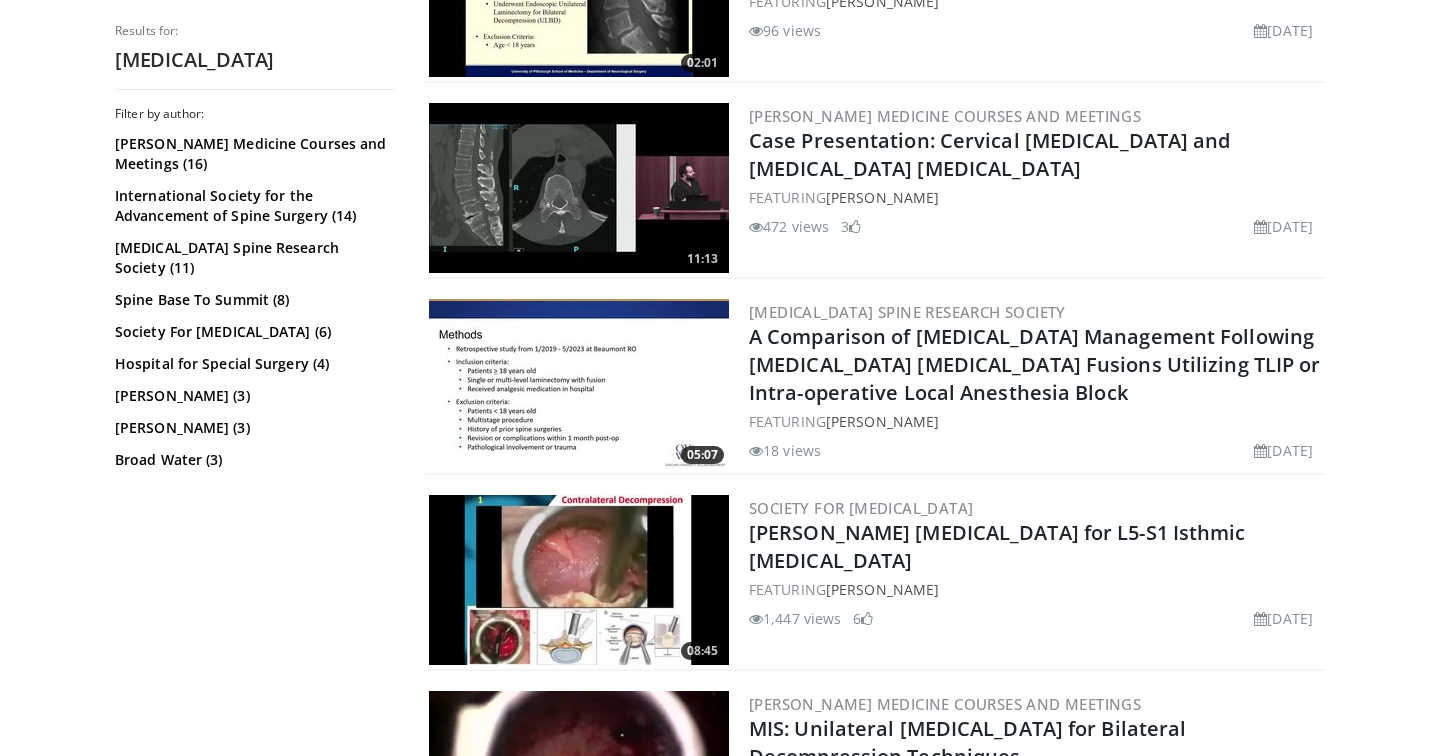 scroll, scrollTop: 1712, scrollLeft: 0, axis: vertical 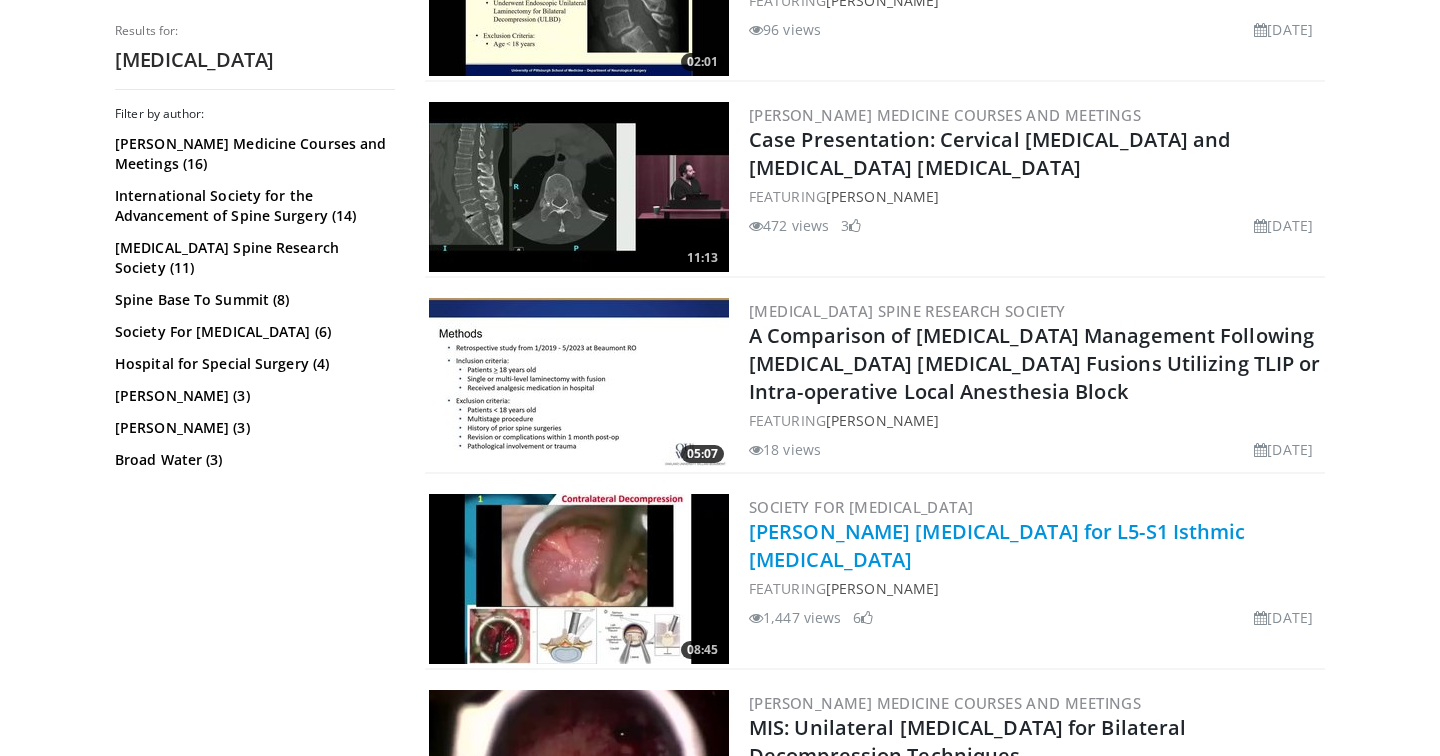 click on "[PERSON_NAME] [MEDICAL_DATA] for L5-S1 Isthmic [MEDICAL_DATA]" at bounding box center [997, 545] 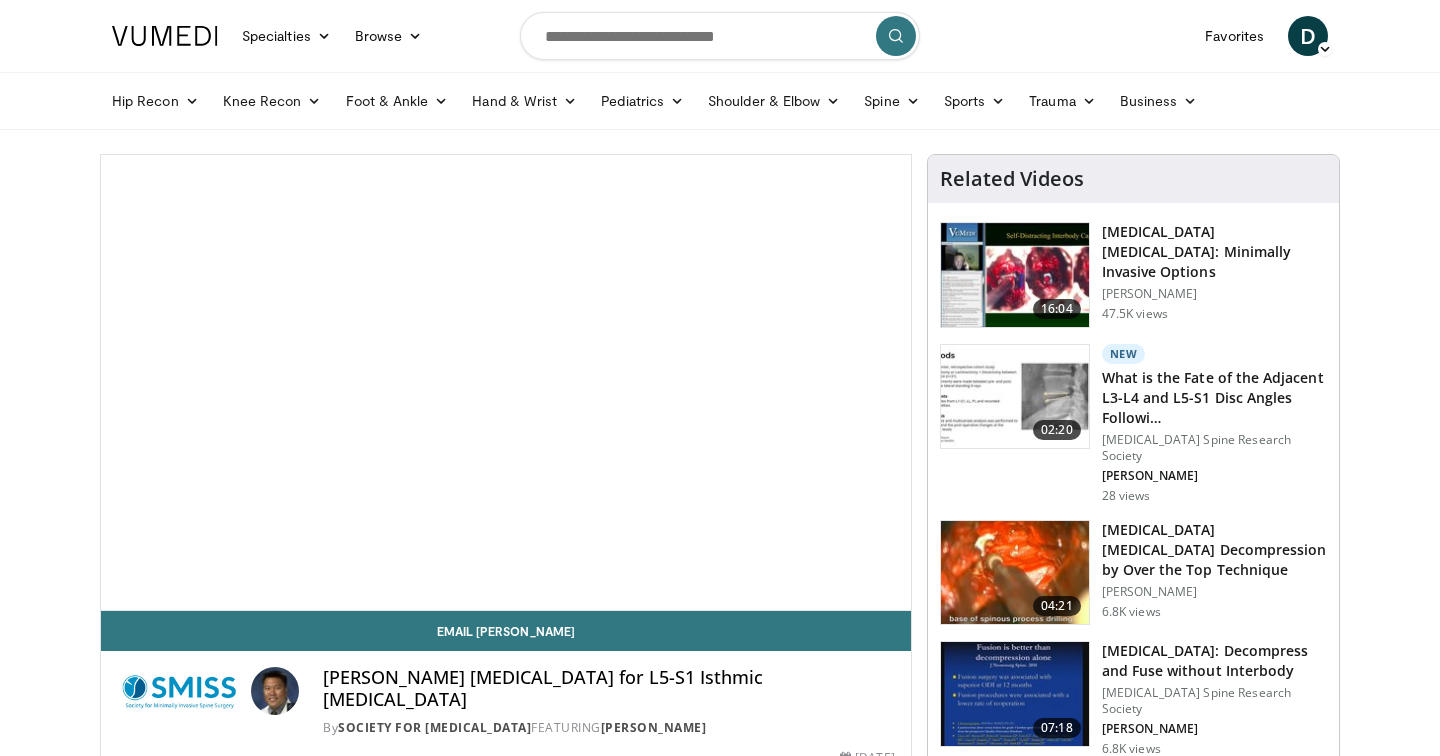 scroll, scrollTop: 0, scrollLeft: 0, axis: both 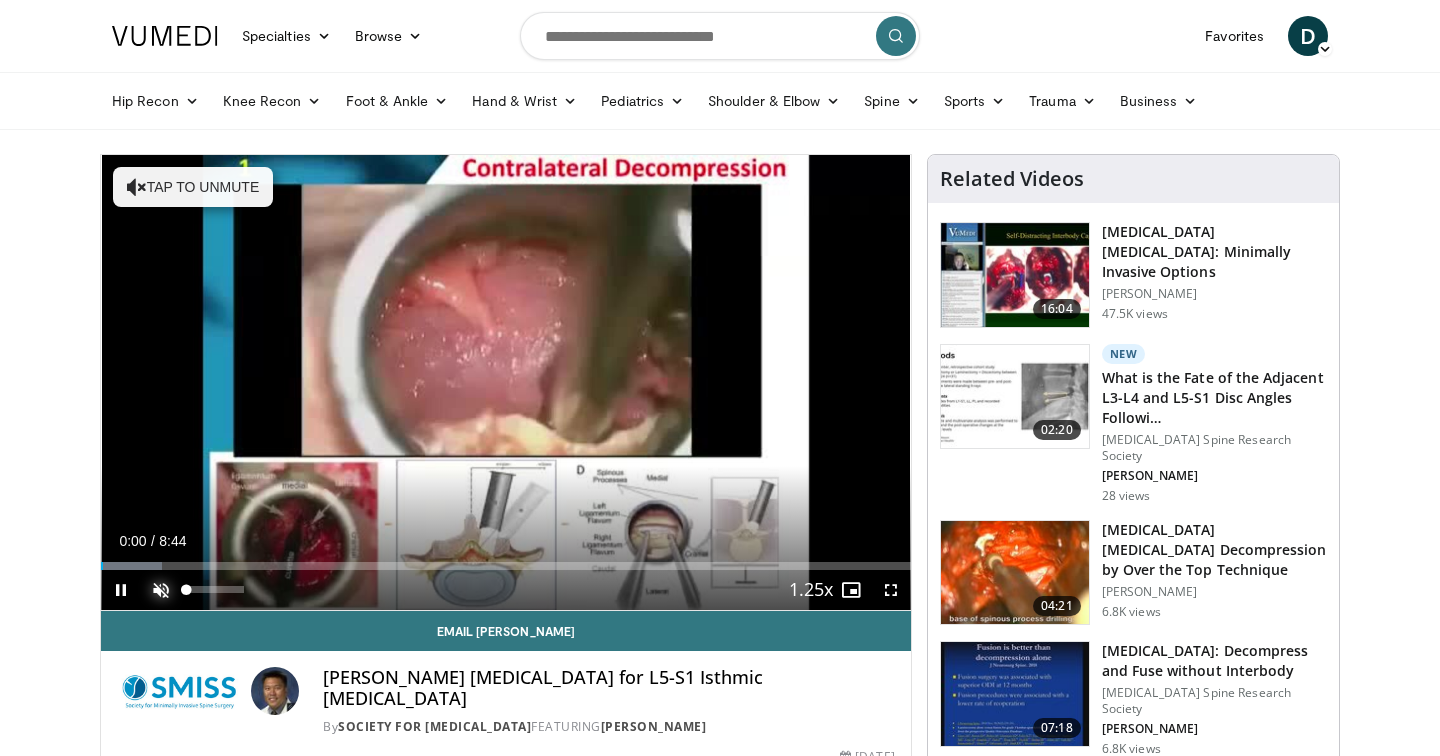 click at bounding box center (161, 590) 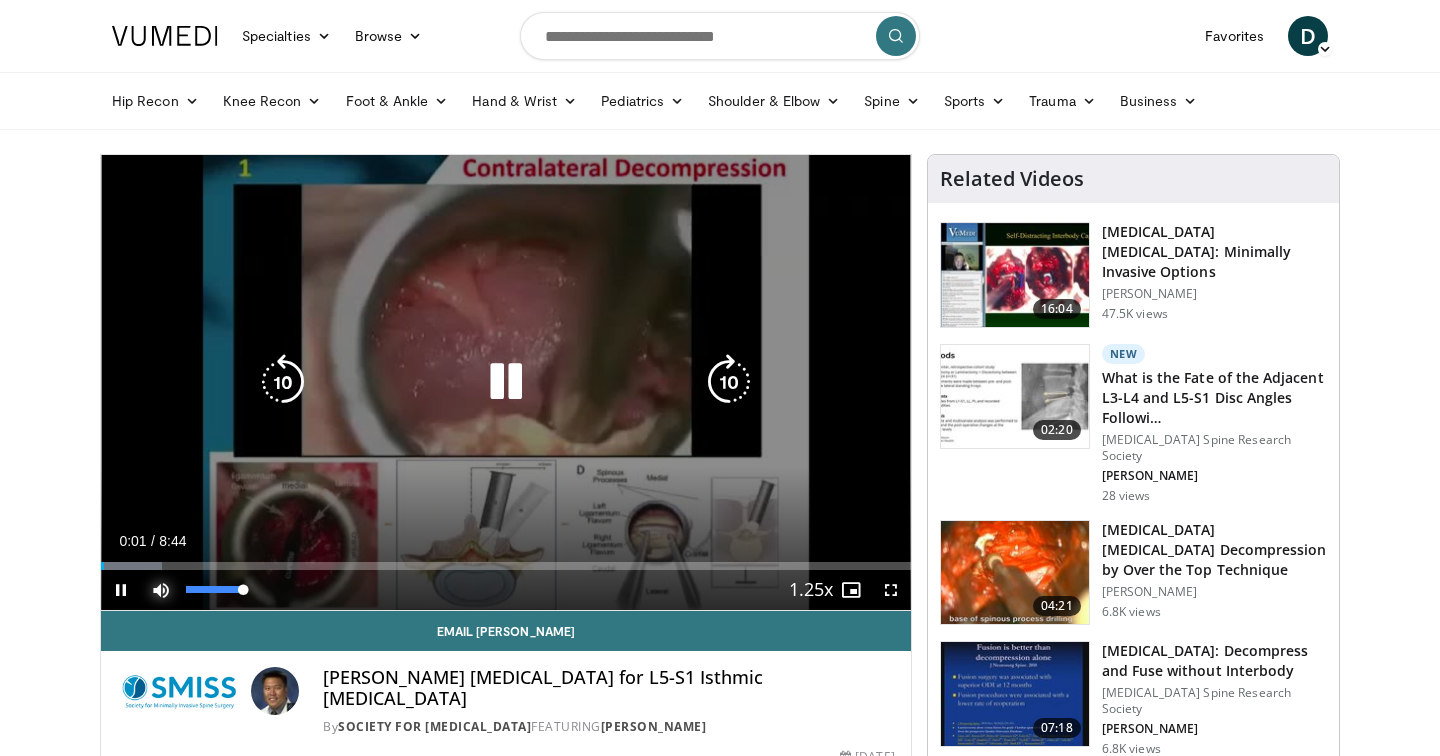 click at bounding box center [161, 590] 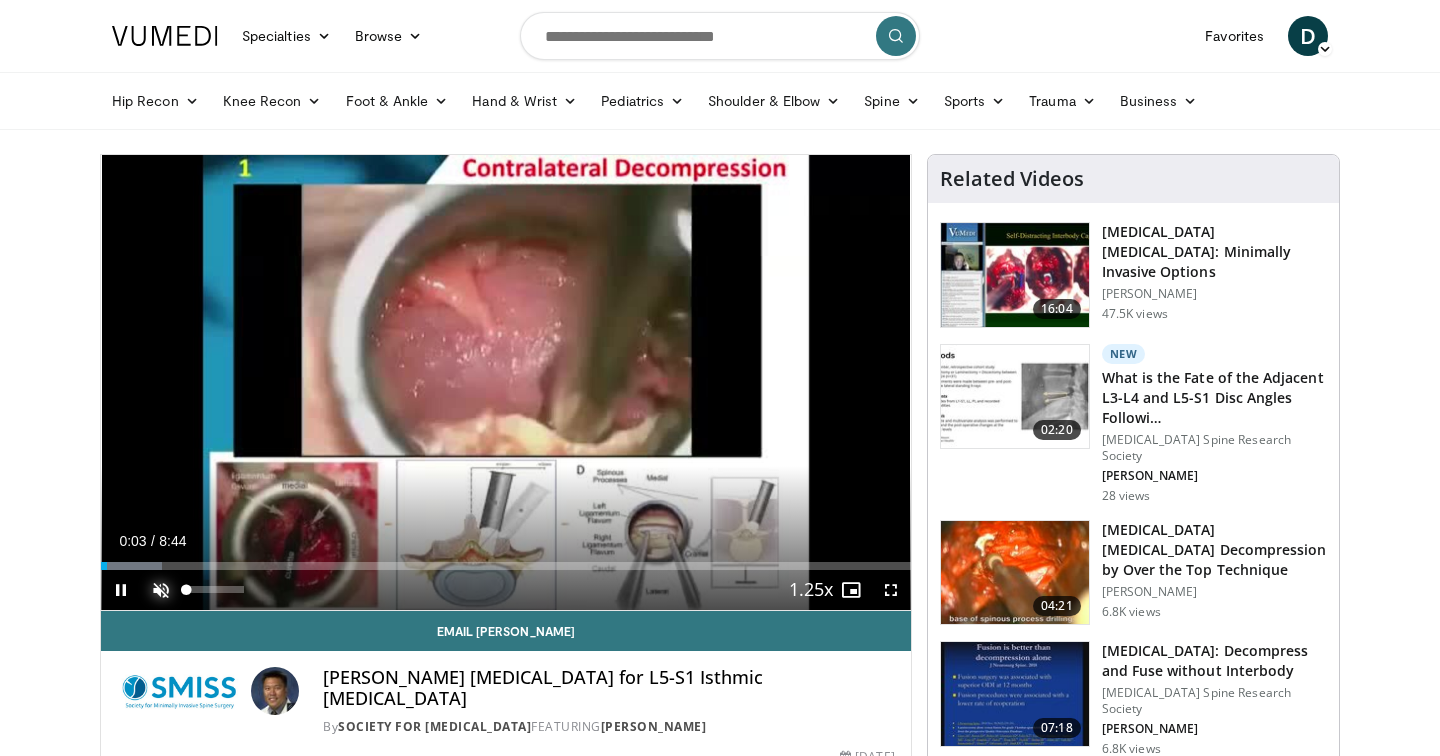 click at bounding box center [161, 590] 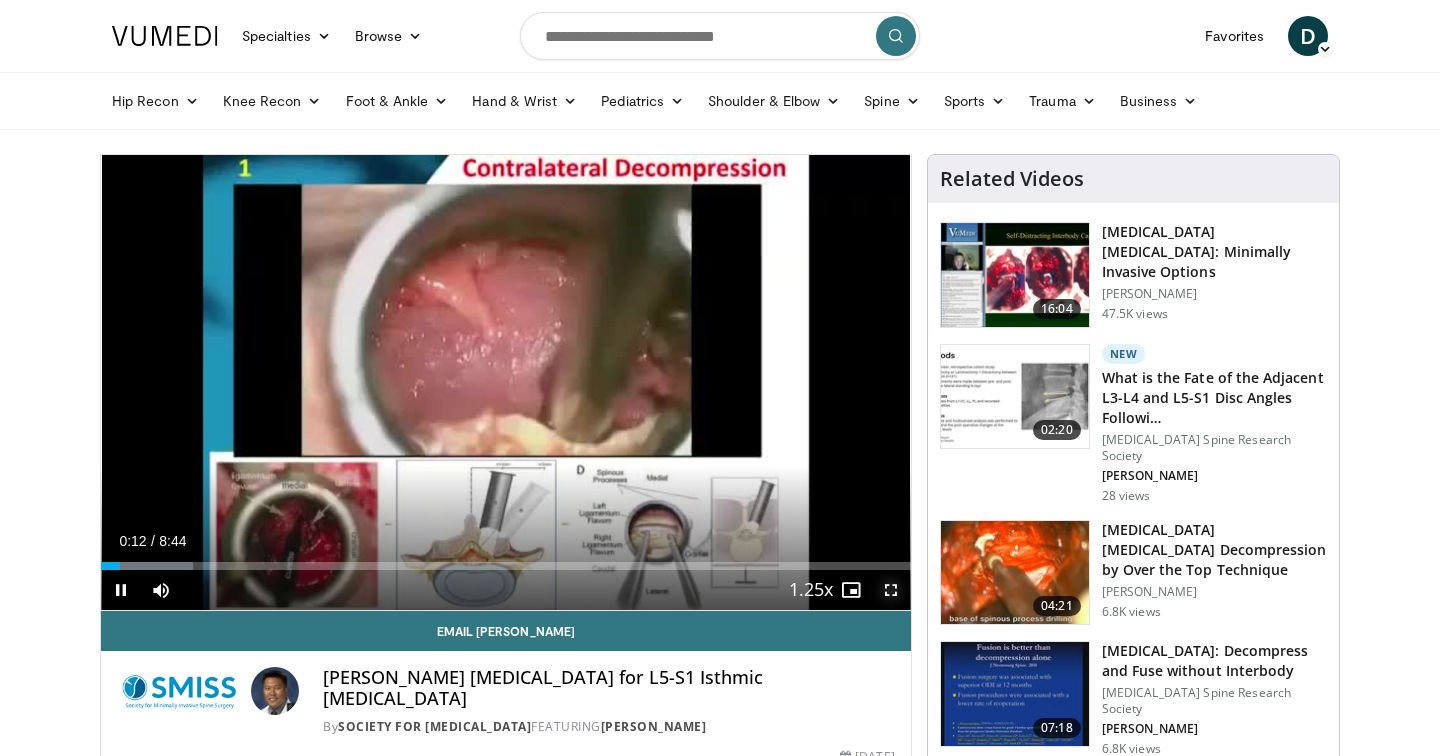 click at bounding box center [891, 590] 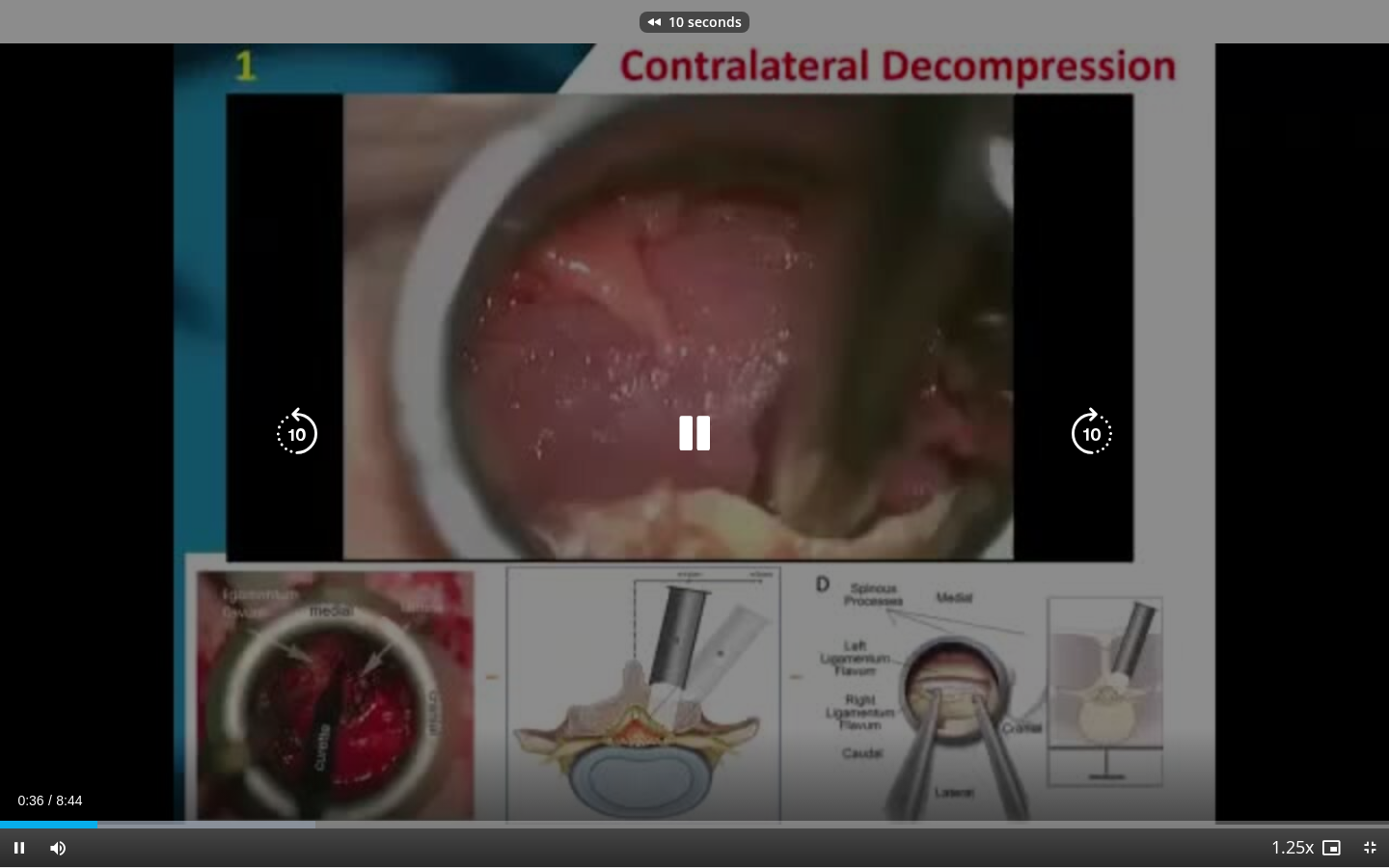 click at bounding box center (694, 434) 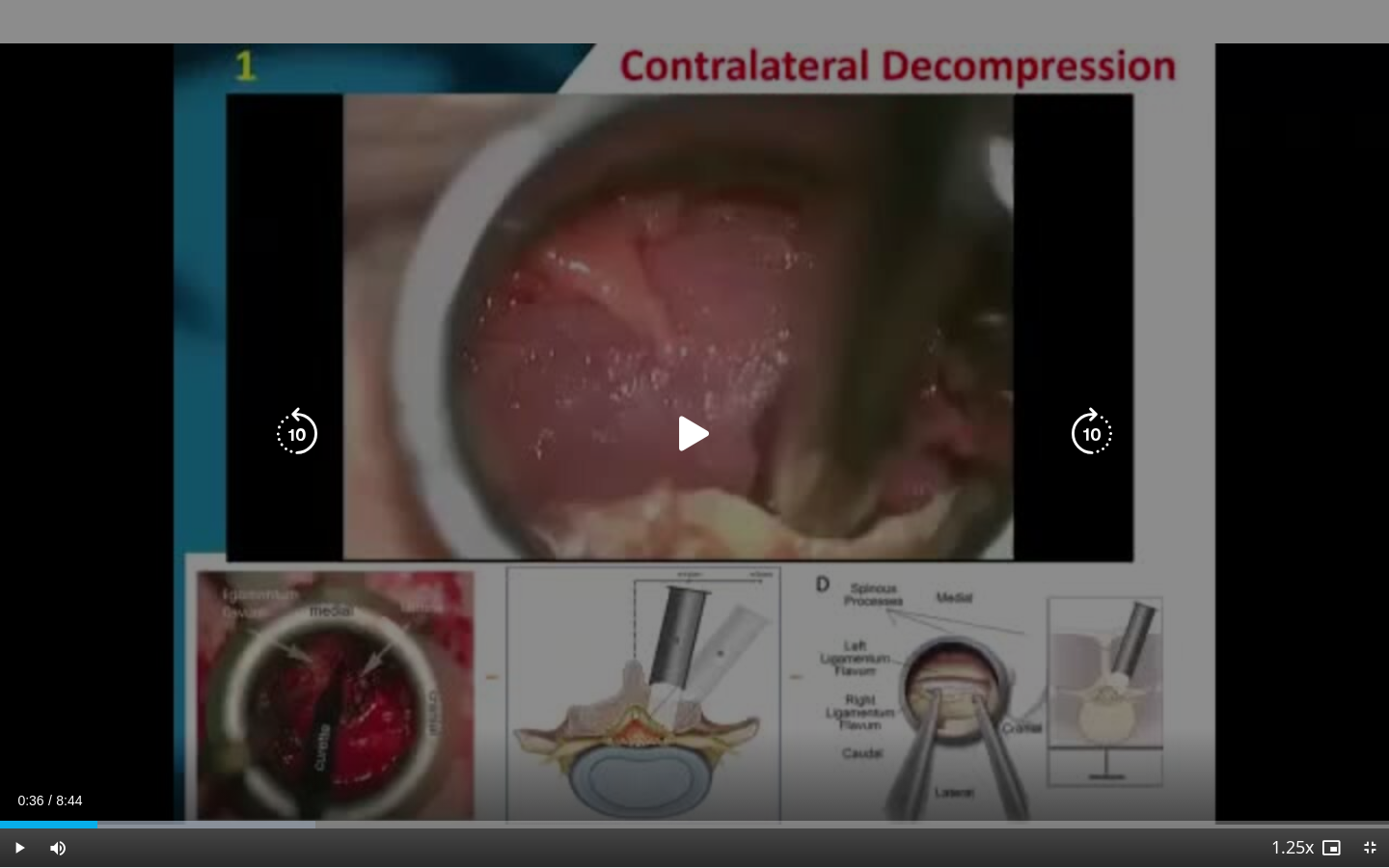 click at bounding box center (694, 434) 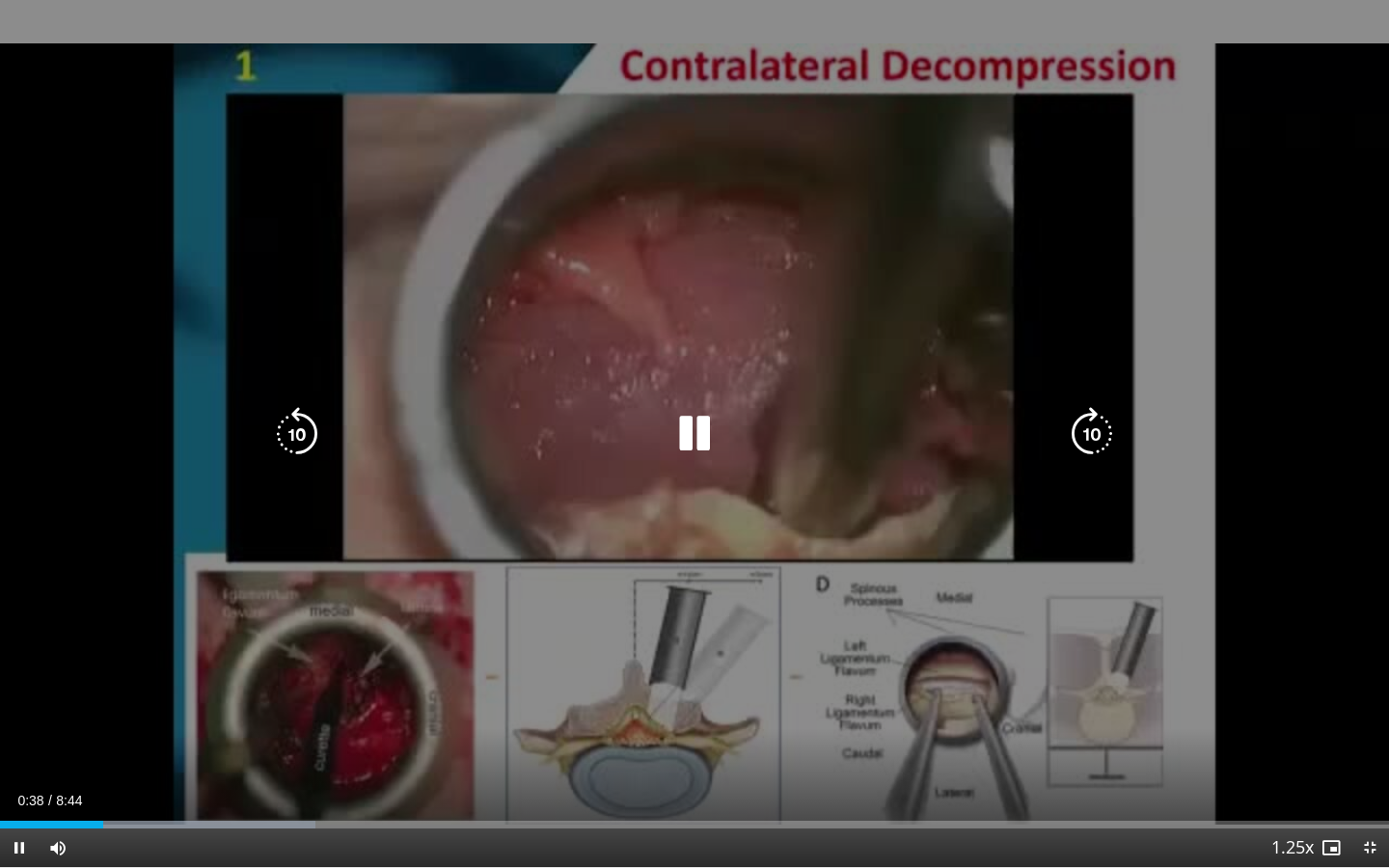 click on "10 seconds
Tap to unmute" at bounding box center (694, 433) 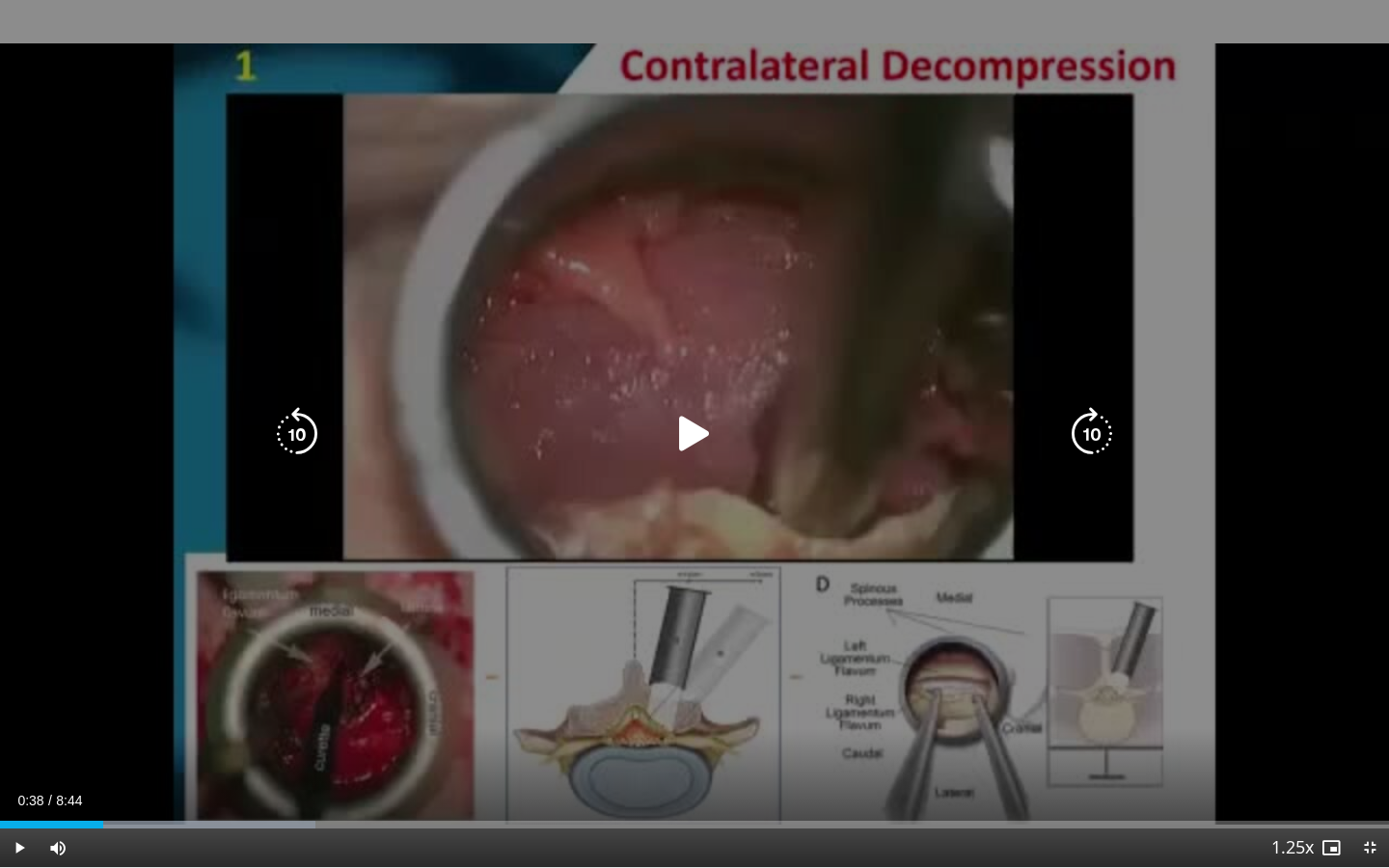 click on "10 seconds
Tap to unmute" at bounding box center (694, 433) 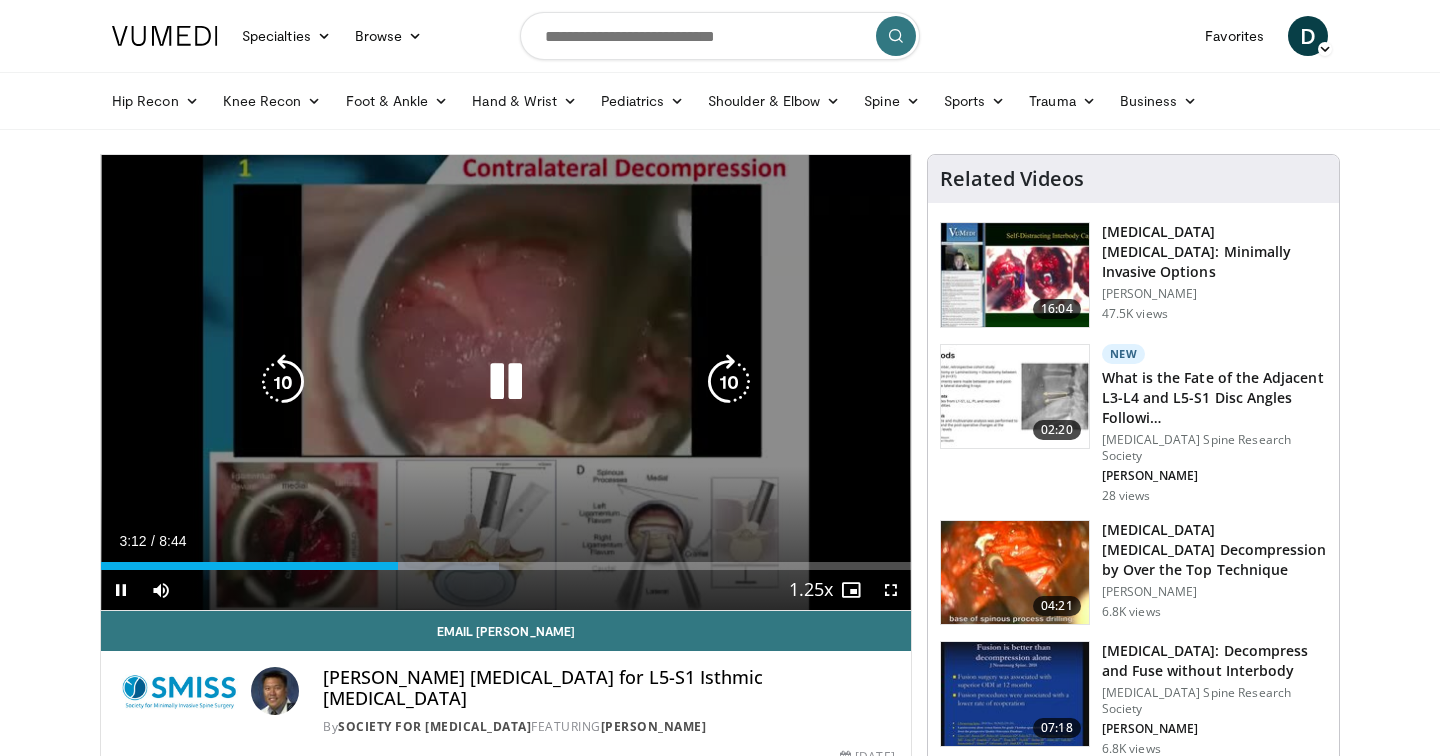 click at bounding box center [506, 382] 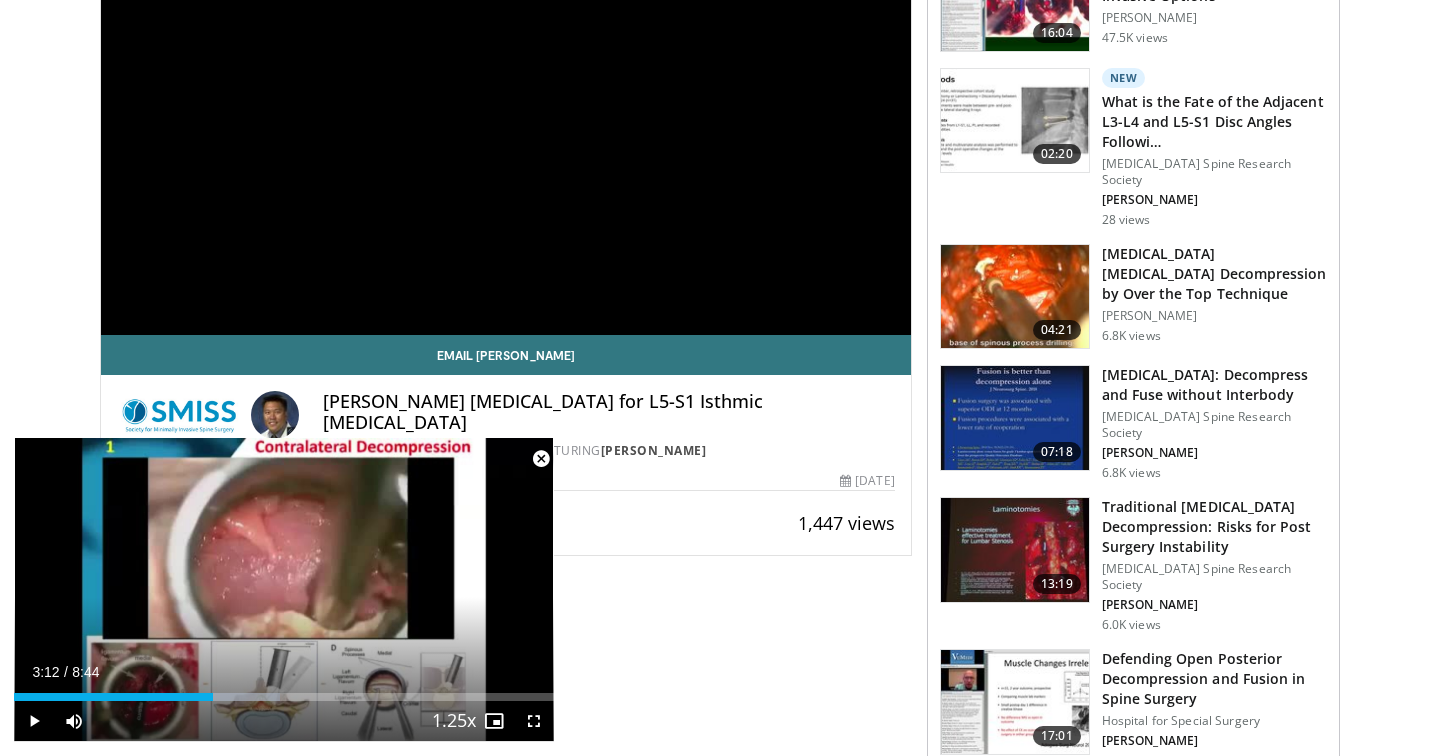 scroll, scrollTop: 301, scrollLeft: 0, axis: vertical 